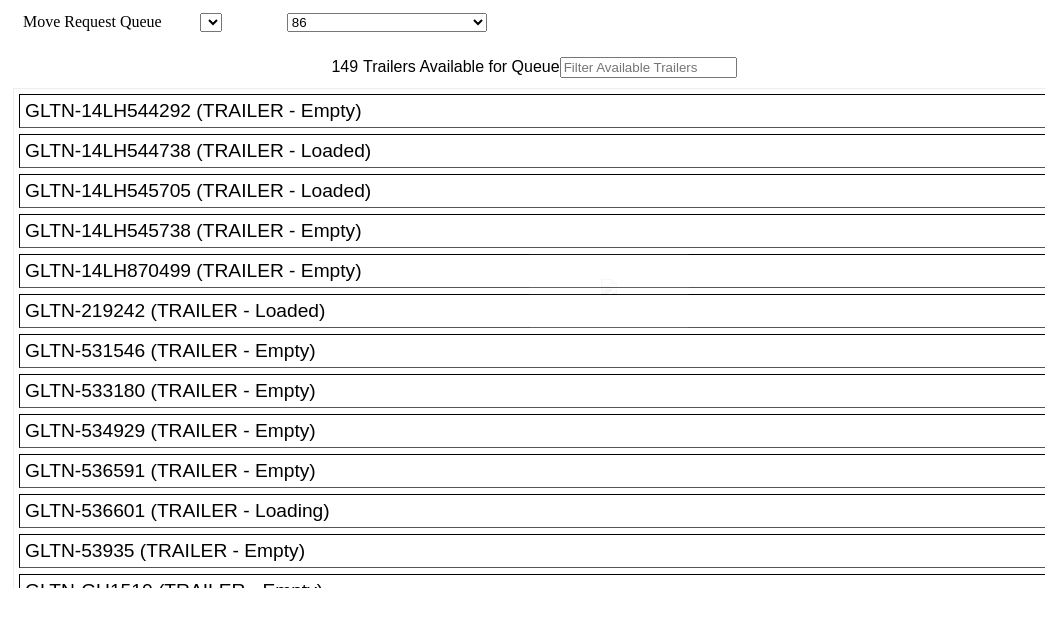 select on "8142" 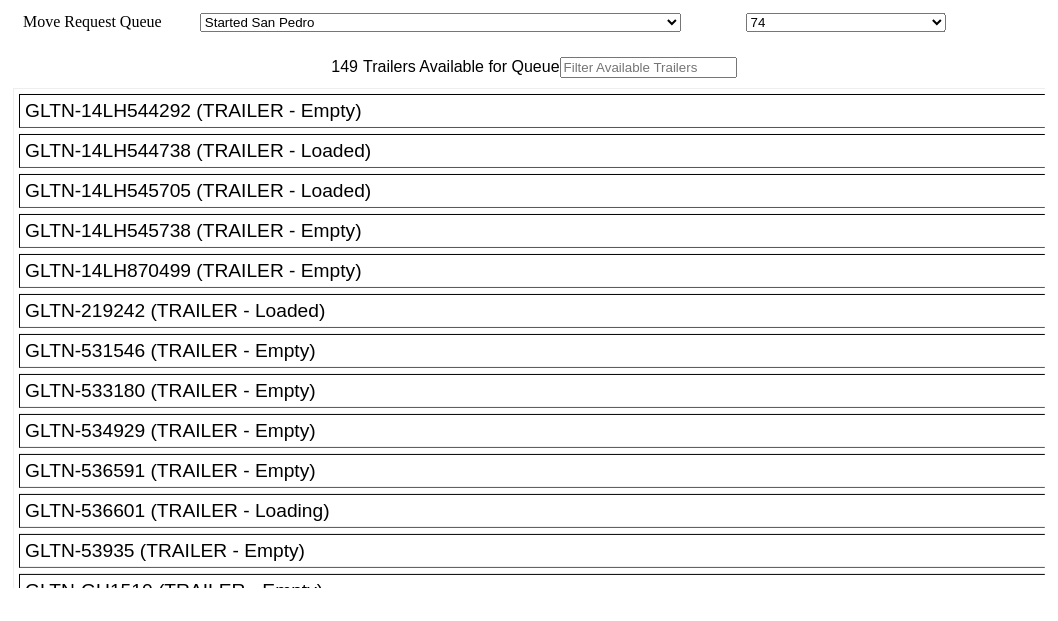 drag, startPoint x: 253, startPoint y: 131, endPoint x: 239, endPoint y: 141, distance: 17.20465 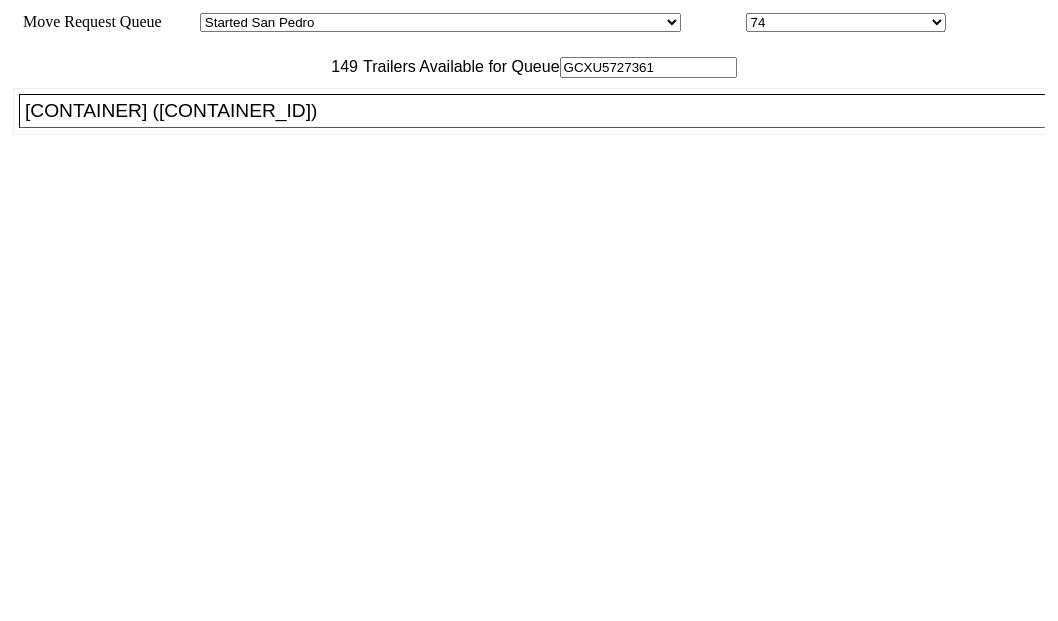 type on "GCXU5727361" 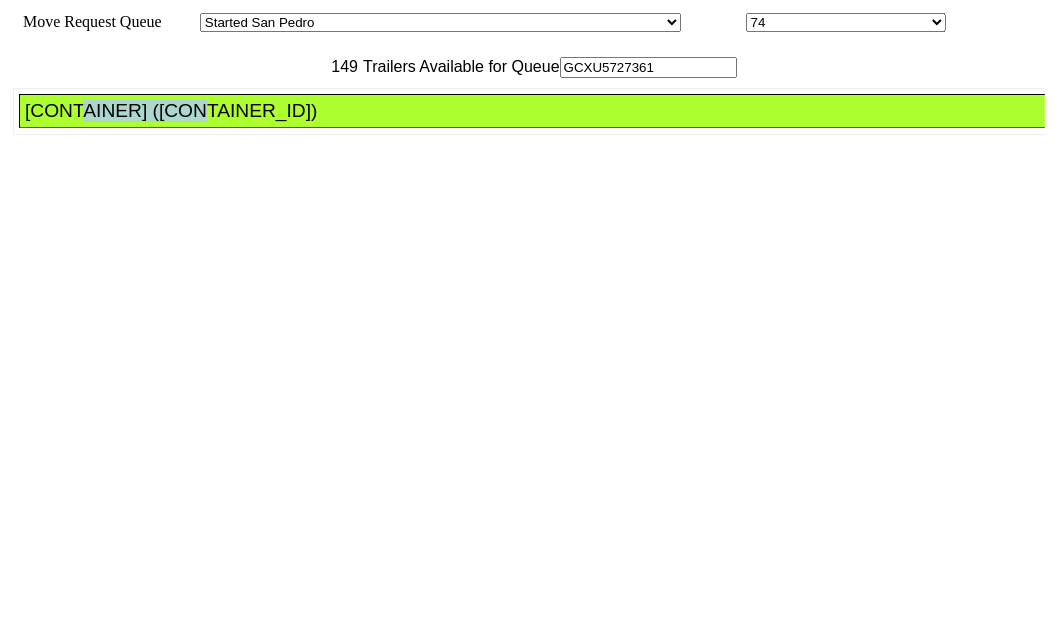 click on "[CONTAINER] ([CONTAINER_ID])" at bounding box center [541, 111] 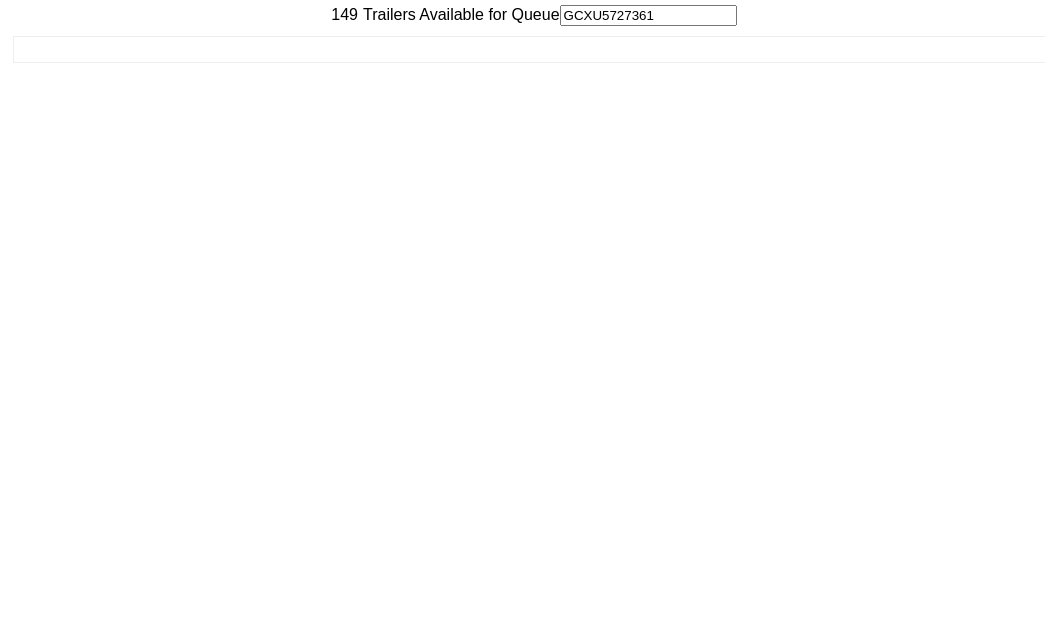 scroll, scrollTop: 81, scrollLeft: 0, axis: vertical 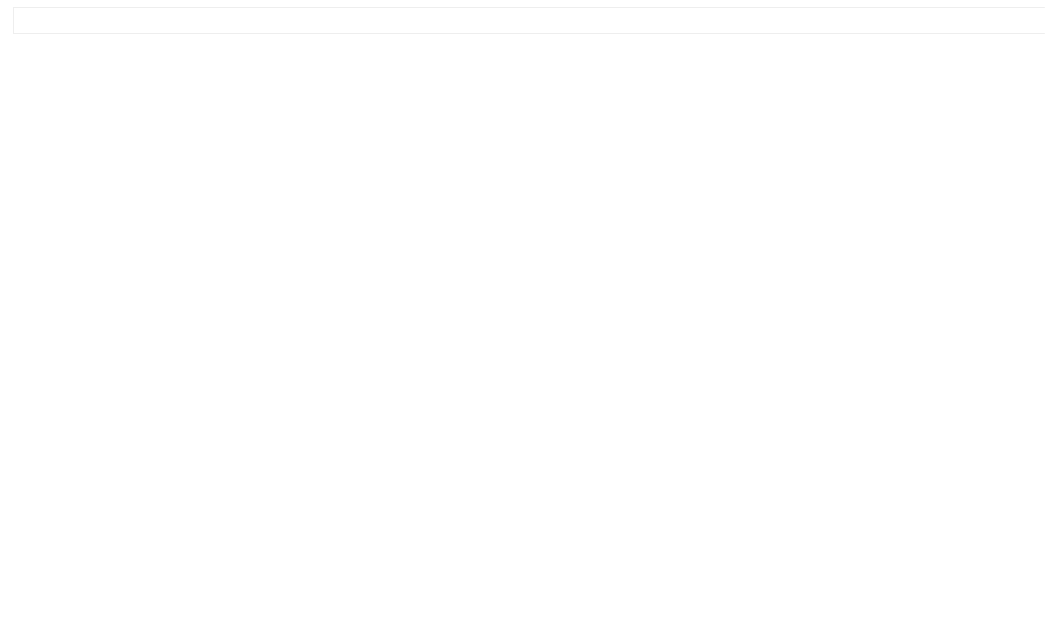 click on "Save and Close" at bounding box center (990, 1447) 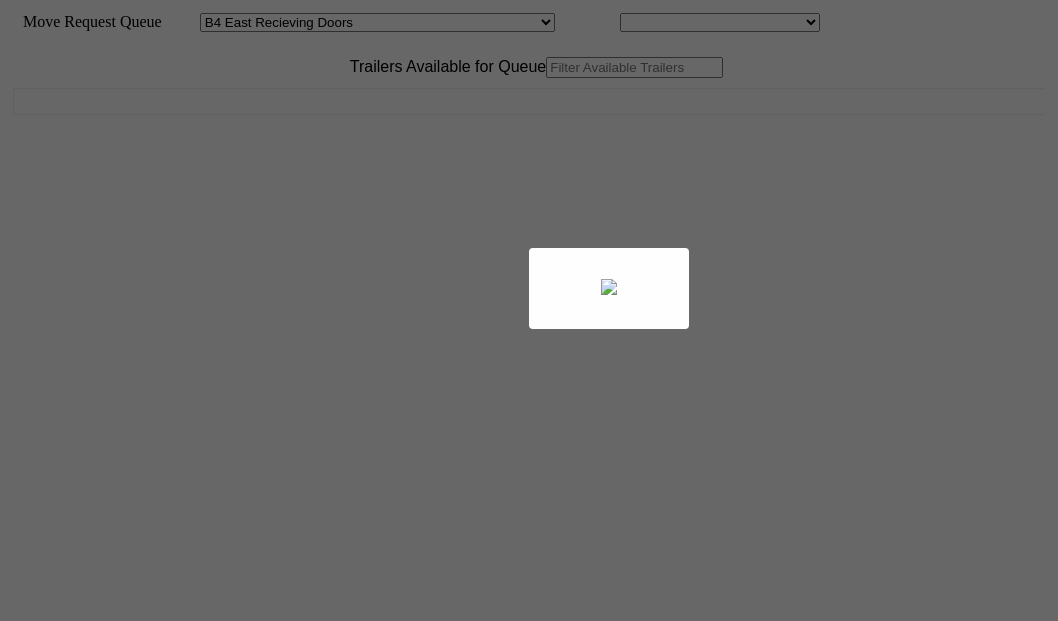 select on "527" 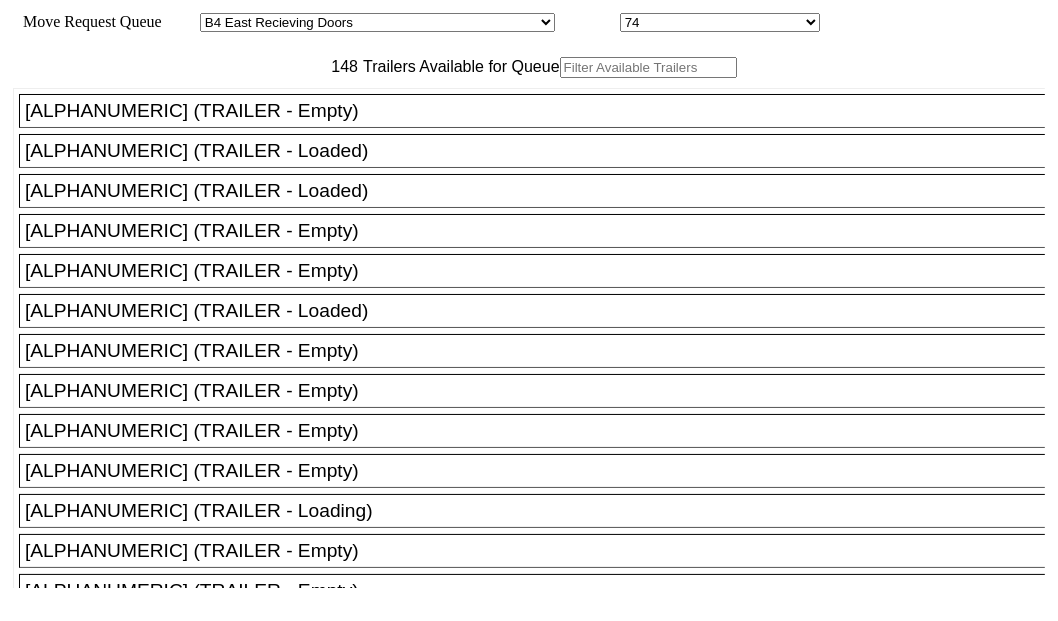 click at bounding box center (648, 67) 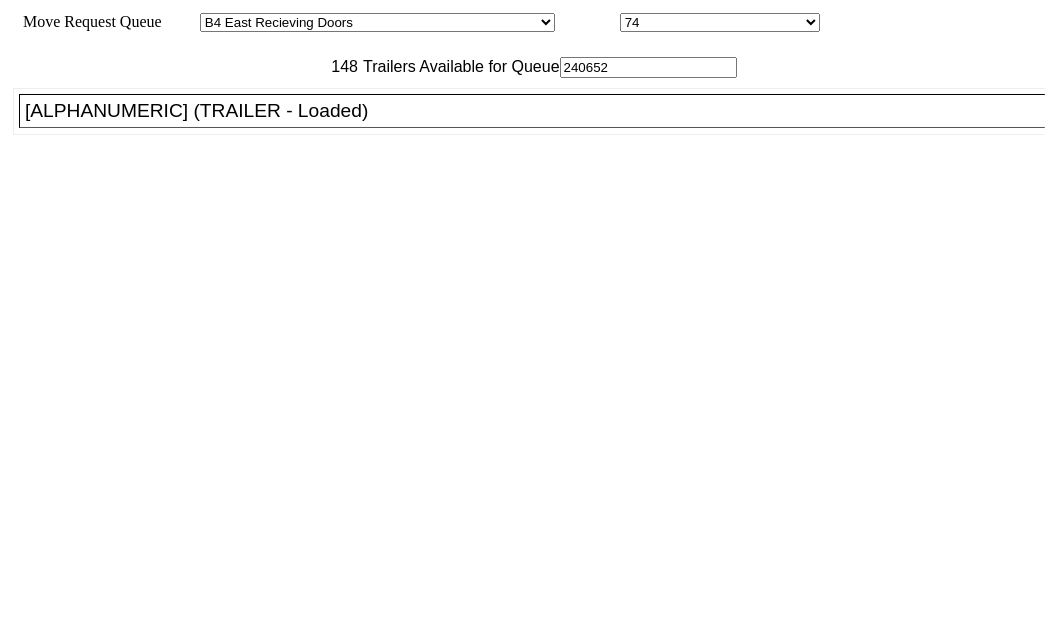 type on "240652" 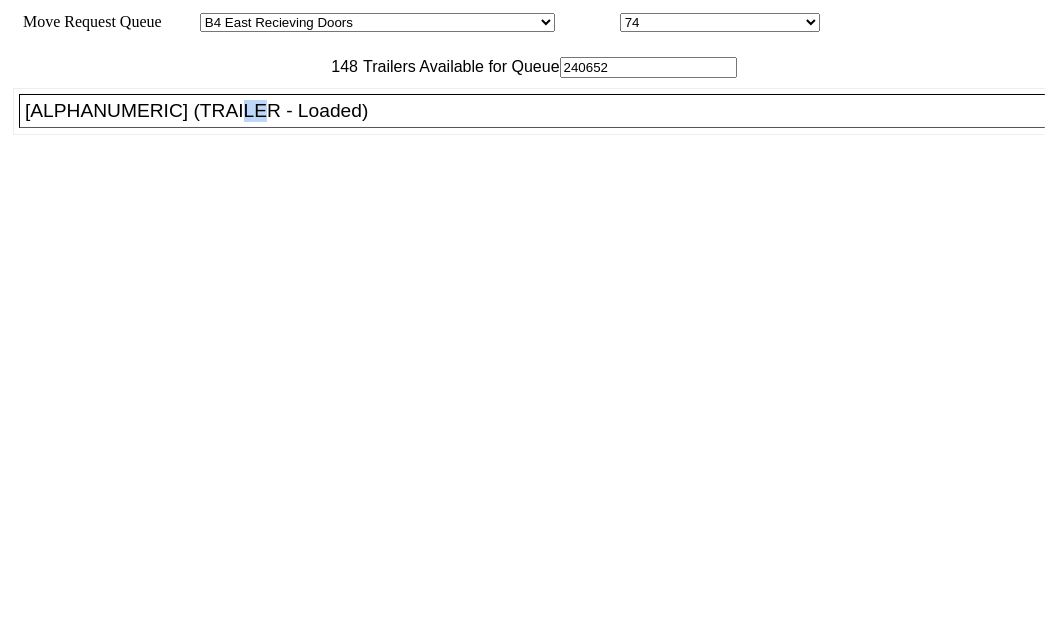click on "PMT-240652 (TRAILER - Loaded)" at bounding box center [541, 111] 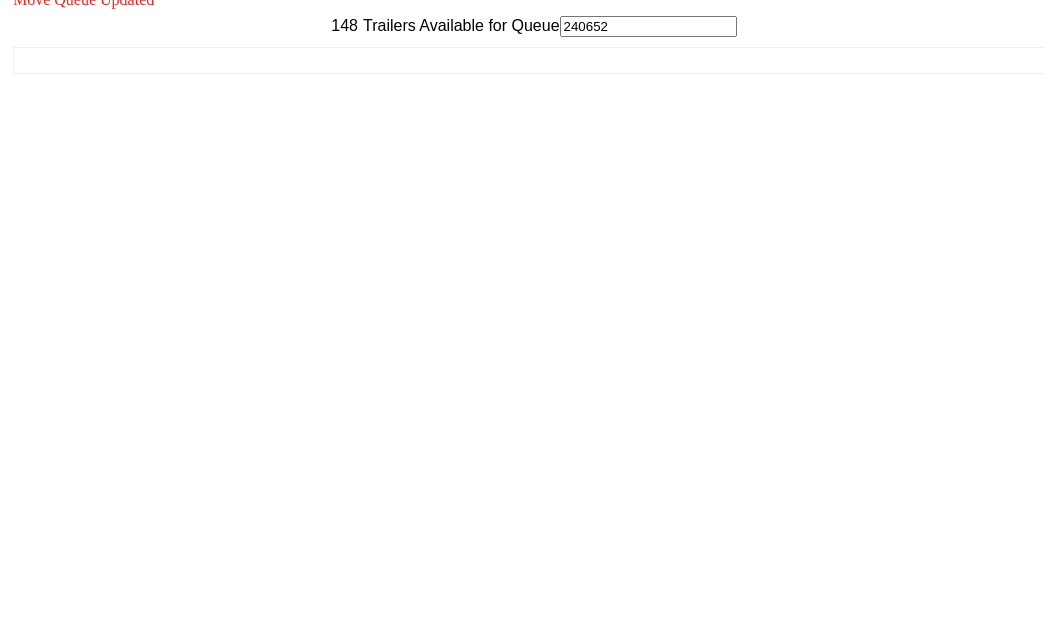 scroll, scrollTop: 81, scrollLeft: 0, axis: vertical 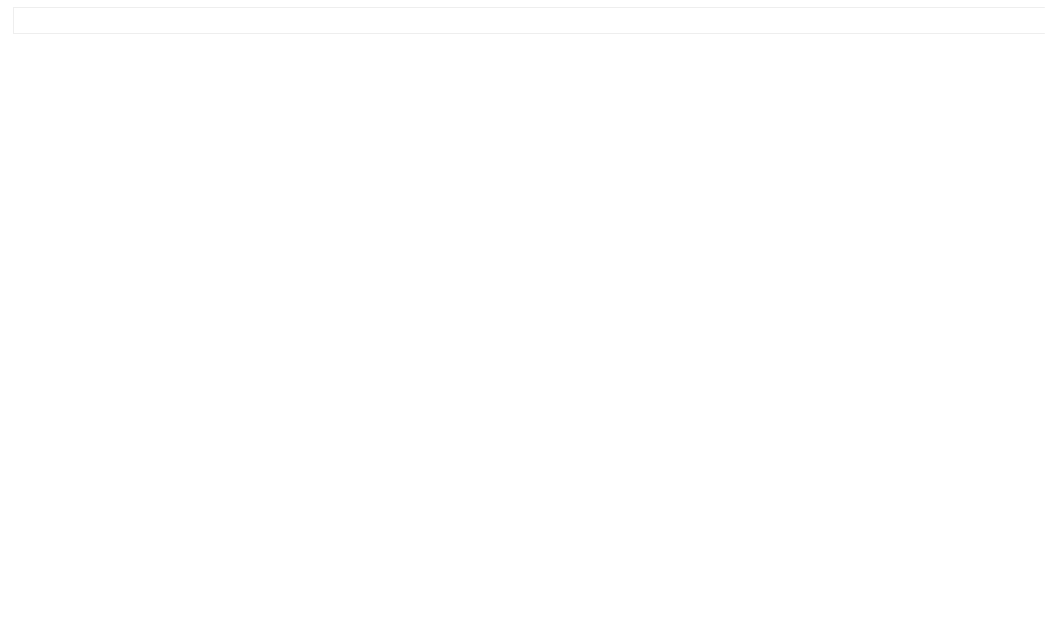 click on "Save and Close" at bounding box center (990, 1447) 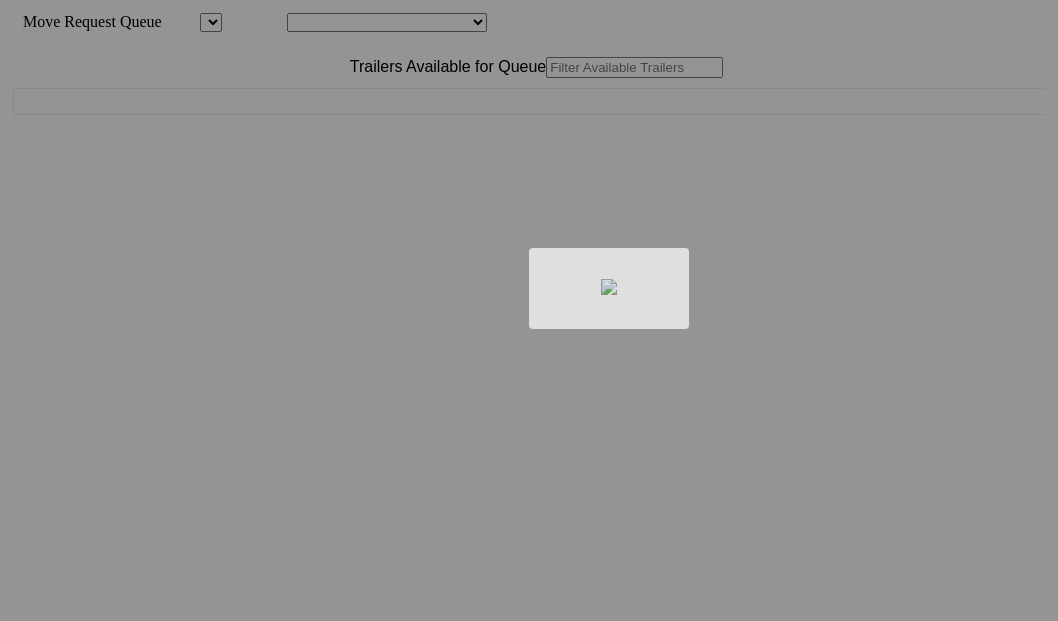 scroll, scrollTop: 0, scrollLeft: 0, axis: both 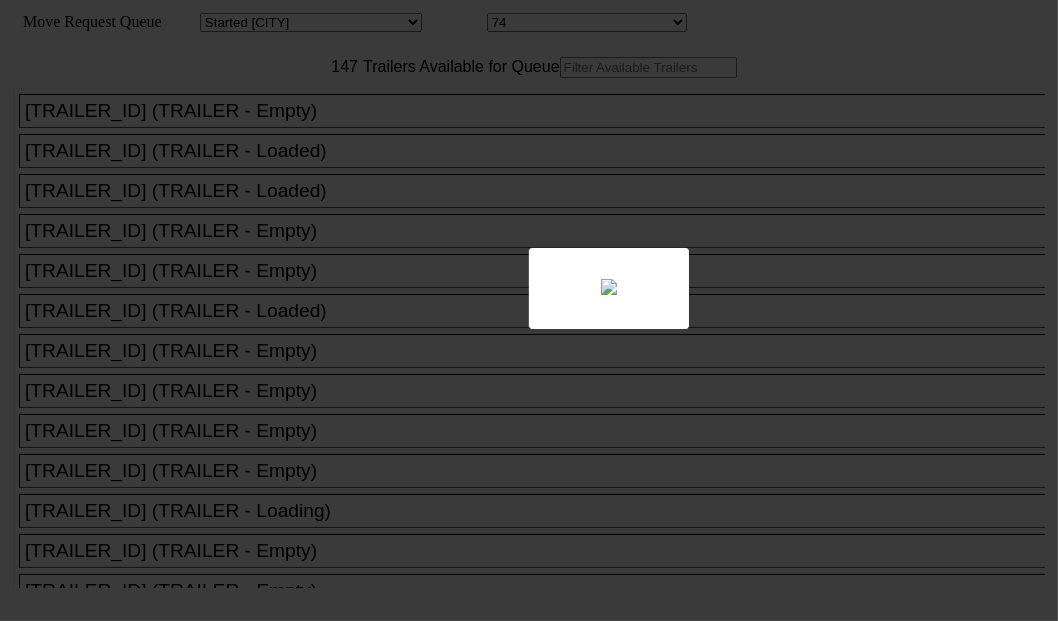click on "Move Request Queue
Area
Started San Pedro Lost San Pedro Appt San Pedro B4 West 100s Lot Parking B4 Shipping Doors B4 East Recieving Doors B4 South 200s Lot Parking Outside Alley Parking B4 4/8 South 300 Lot Parking B4 4/8 South 400 Lot Parking B4 4/8 South 500 Lot Parking B4 4/8 South 600 Lot Parking B4 4/8 South 700 Lot Parking B8 East Receiving Doors Bobtail San Pedro Vendor Area San Pedro Strip Parking
Location
74 75 76 77 78 79 80 81 82 83 84 85 86 87 88 89 90 91 92 93 94" at bounding box center [529, 337] 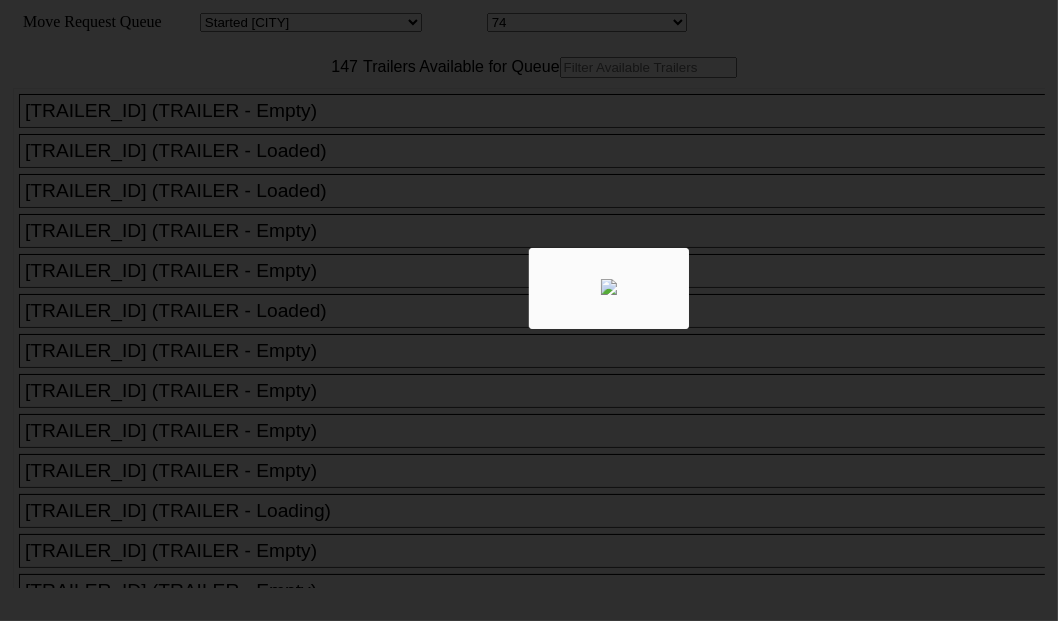 click at bounding box center (529, 310) 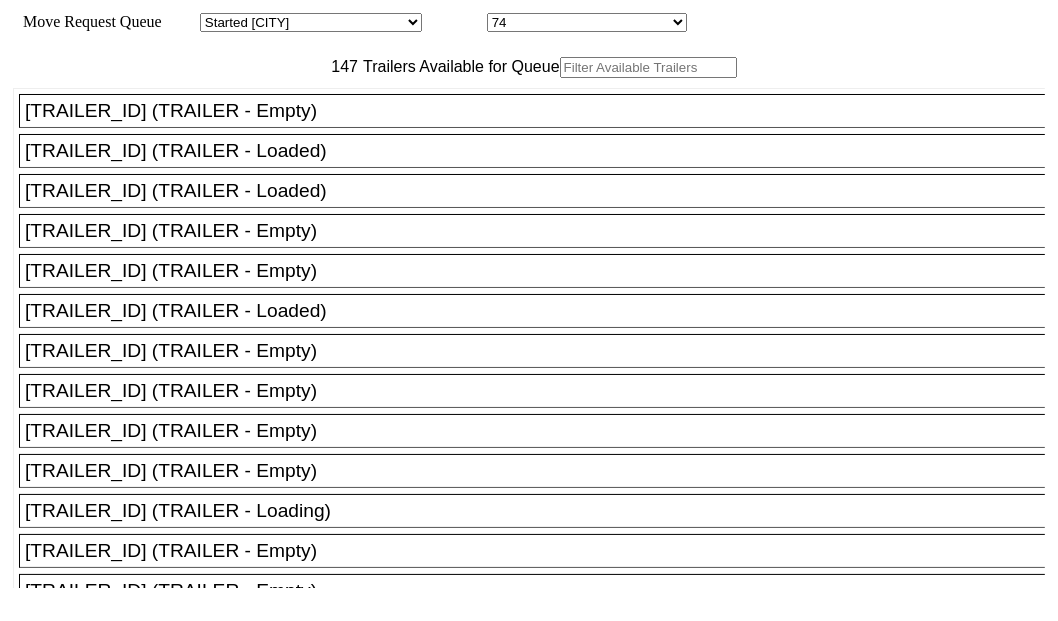 click at bounding box center (648, 67) 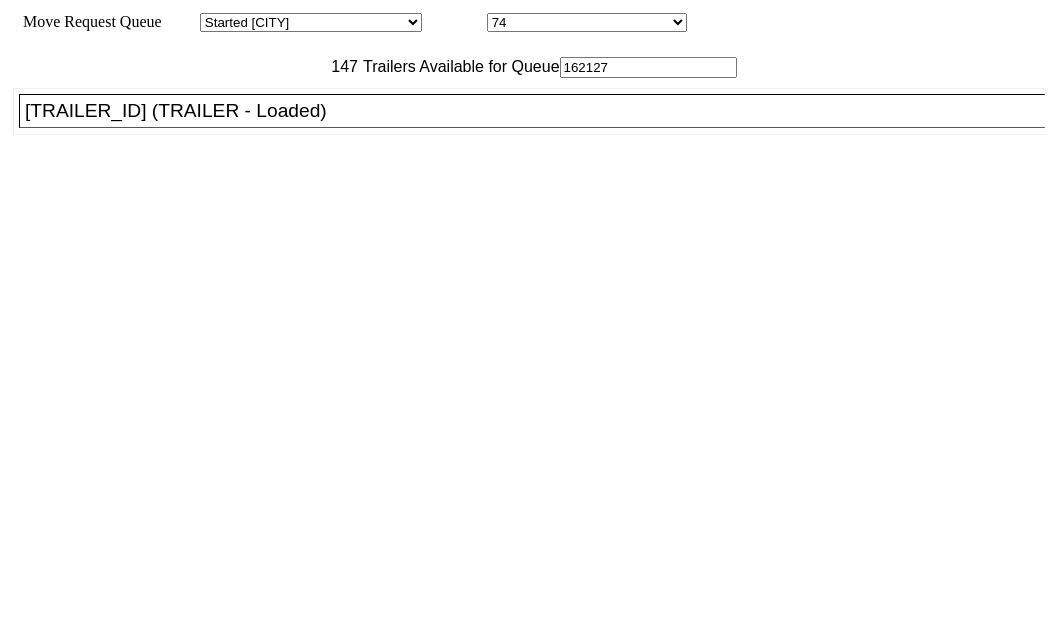 type on "162127" 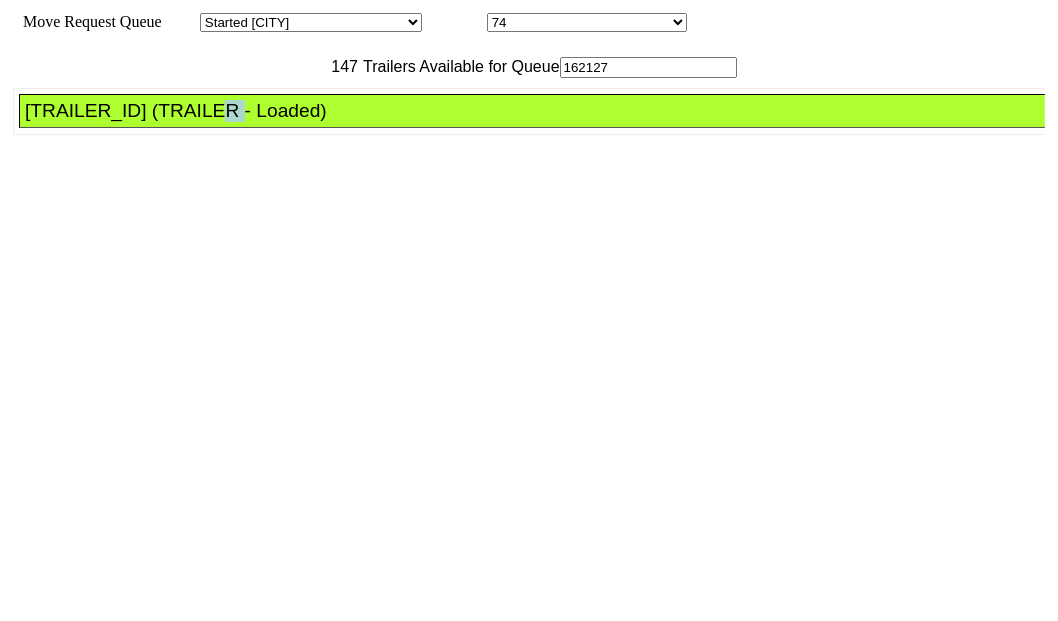 click on "PMT-162127 (TRAILER - Loaded)" at bounding box center [541, 111] 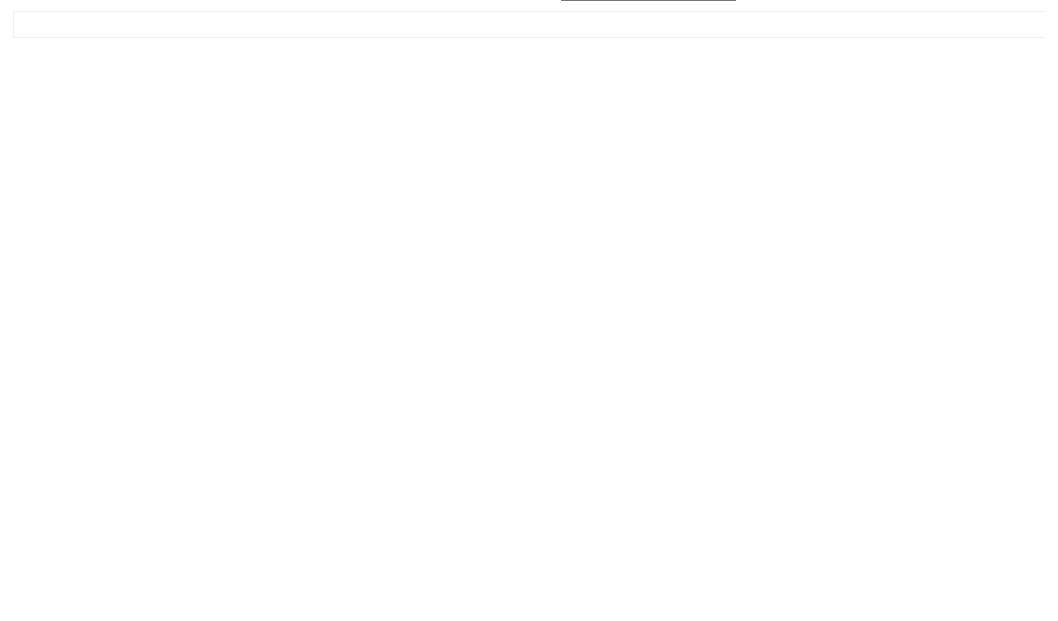 scroll, scrollTop: 81, scrollLeft: 0, axis: vertical 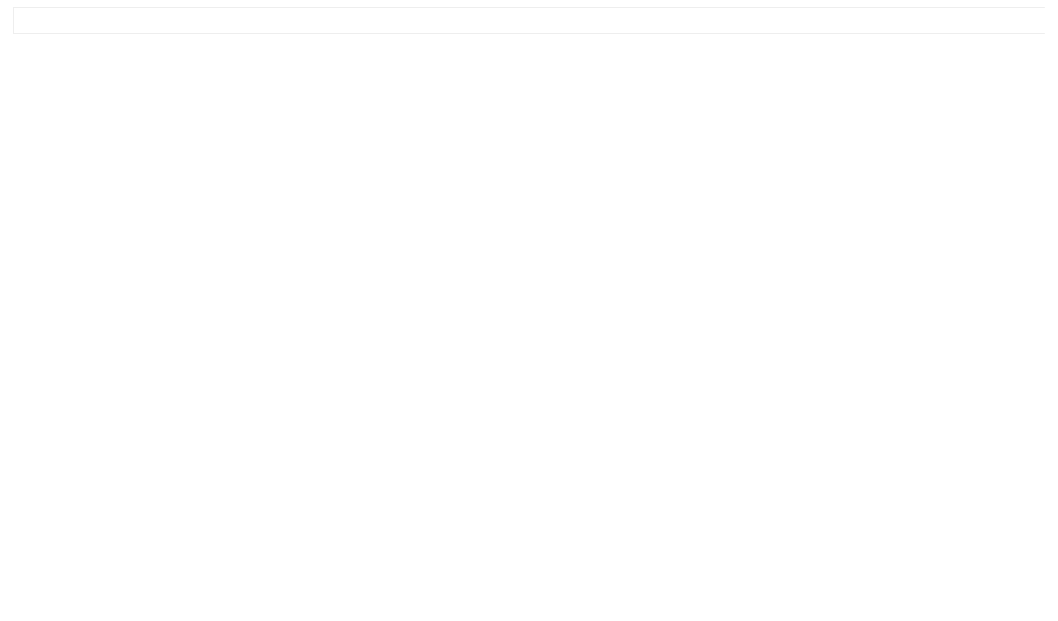 click on "Save and Close" at bounding box center (990, 1447) 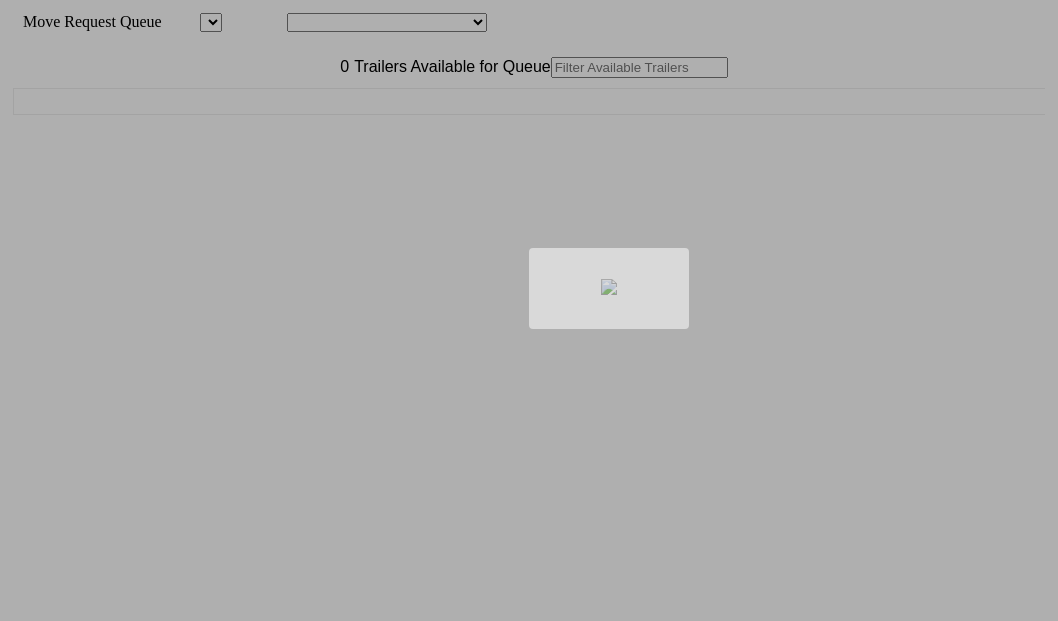 scroll, scrollTop: 0, scrollLeft: 0, axis: both 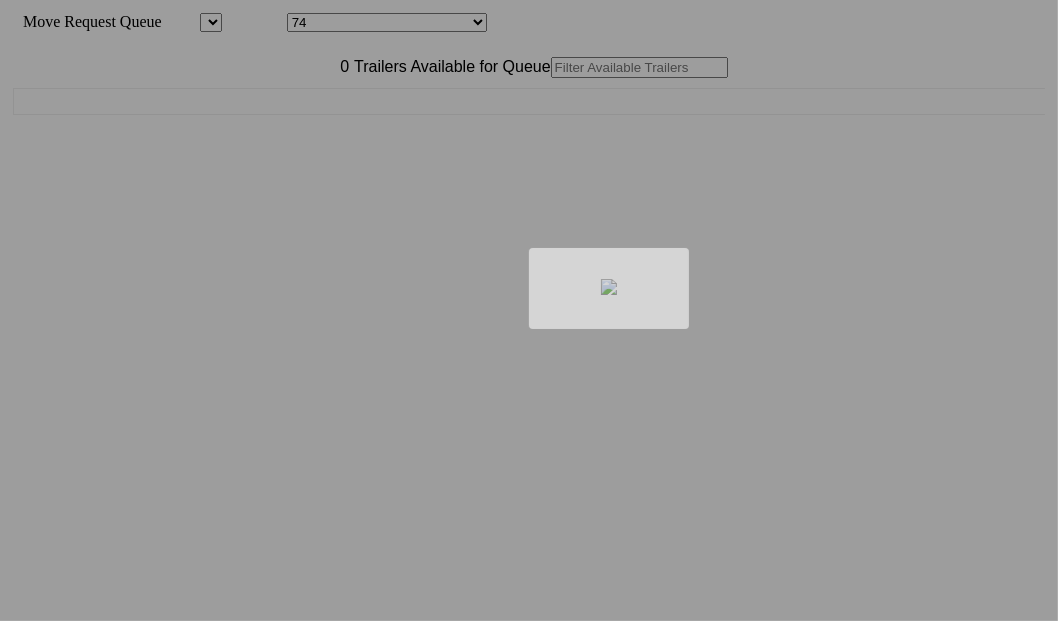 click on "Move Request Queue
Area
Location
74 75 76 77 78 79 80 81 82 83 84 85 86 87 88 89 90 91 92 93 94
Move Queue Updated
0 Trailers Available for Queue 0  ( 89" at bounding box center (529, 337) 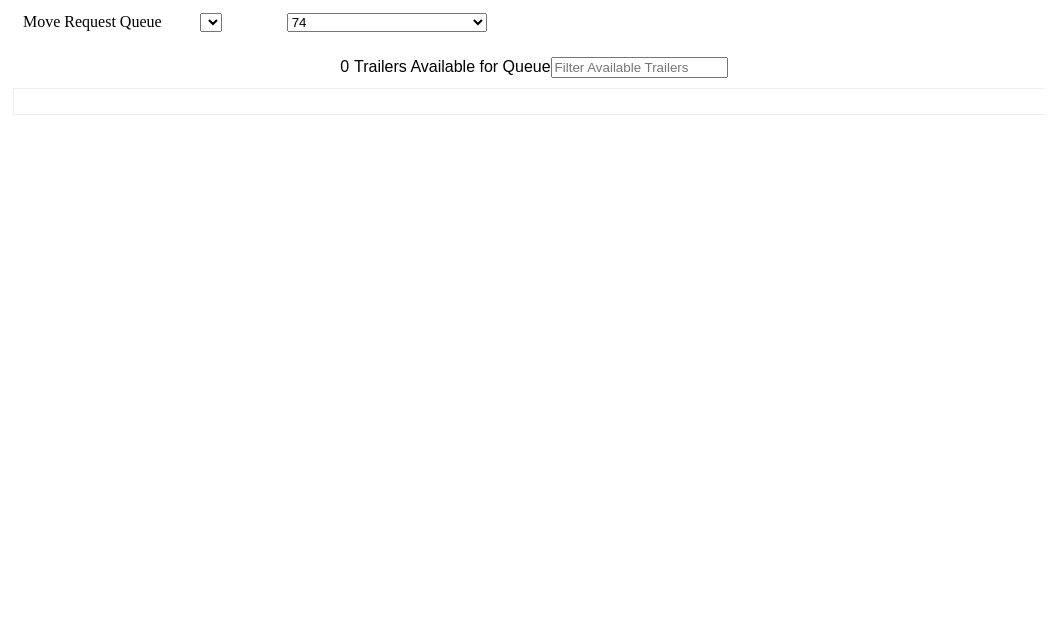 click at bounding box center [639, 67] 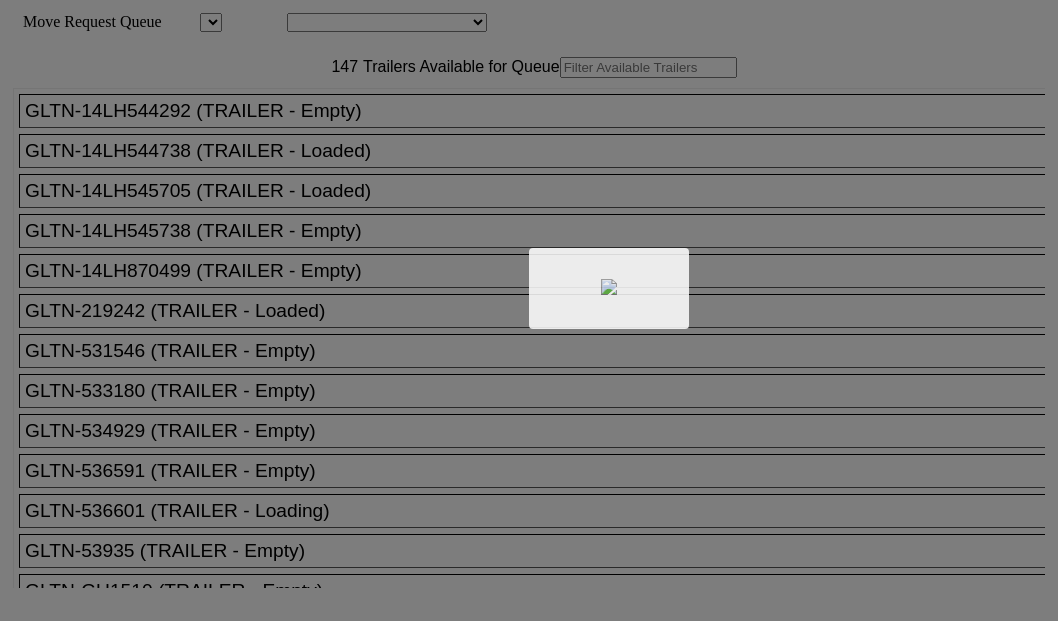 scroll, scrollTop: 0, scrollLeft: 0, axis: both 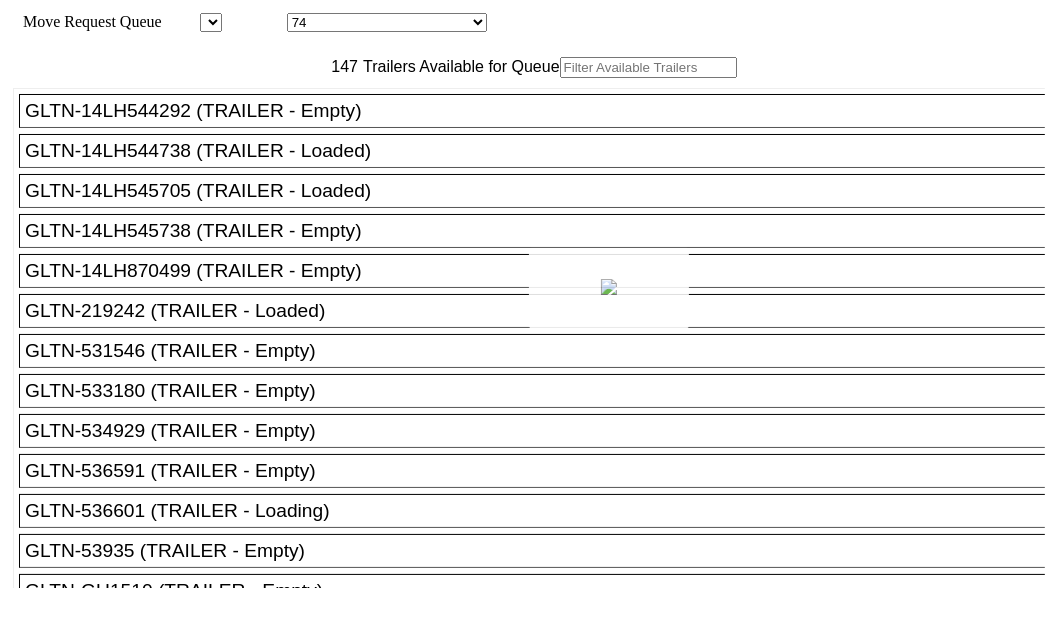 click at bounding box center [529, 310] 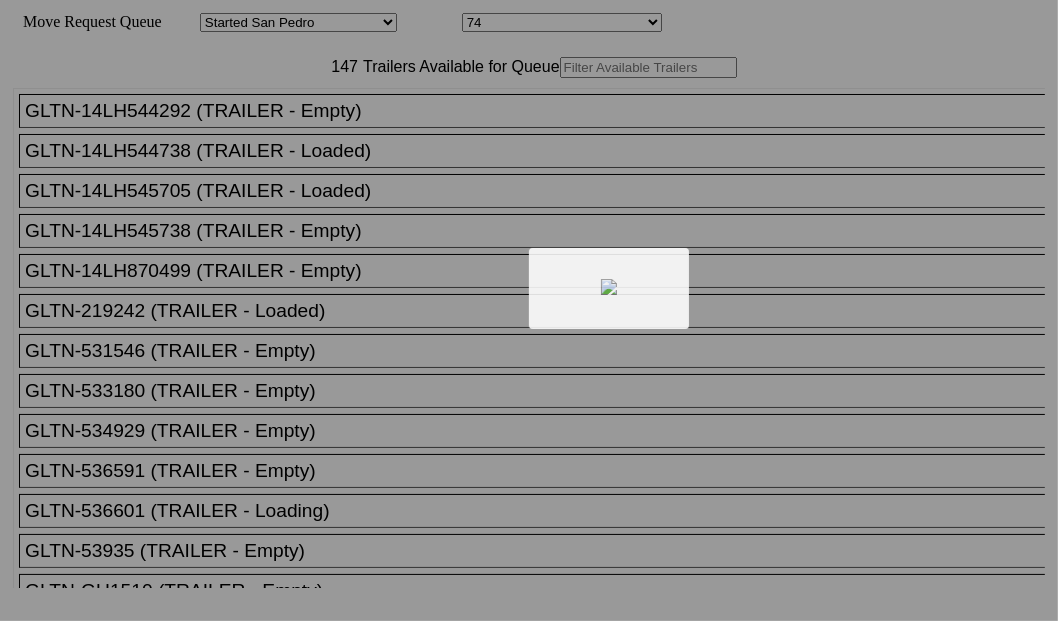 drag, startPoint x: 288, startPoint y: 127, endPoint x: 263, endPoint y: 130, distance: 25.179358 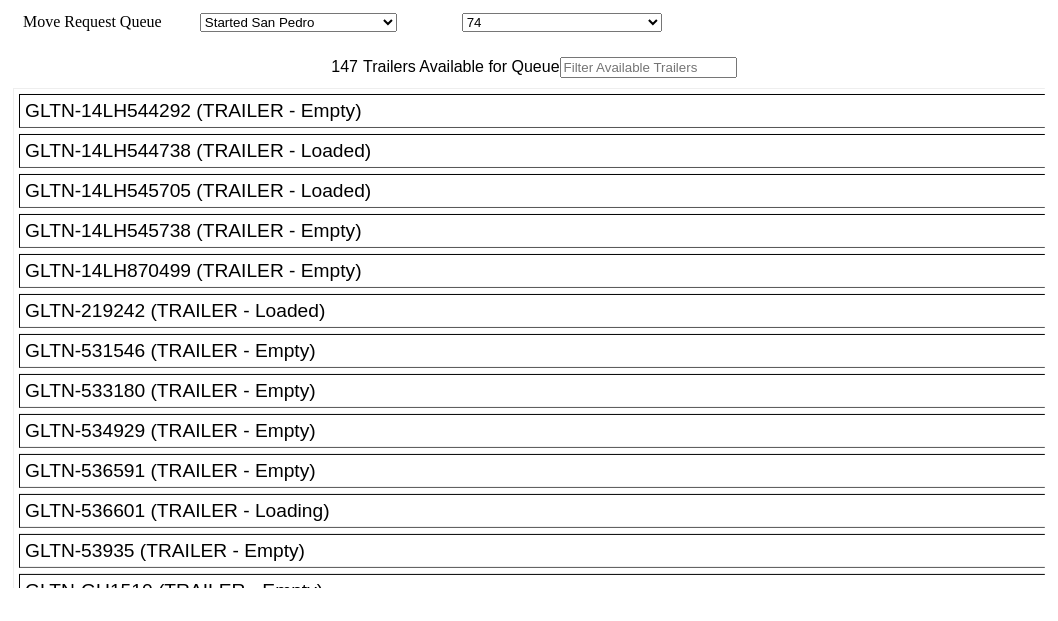 click at bounding box center [648, 67] 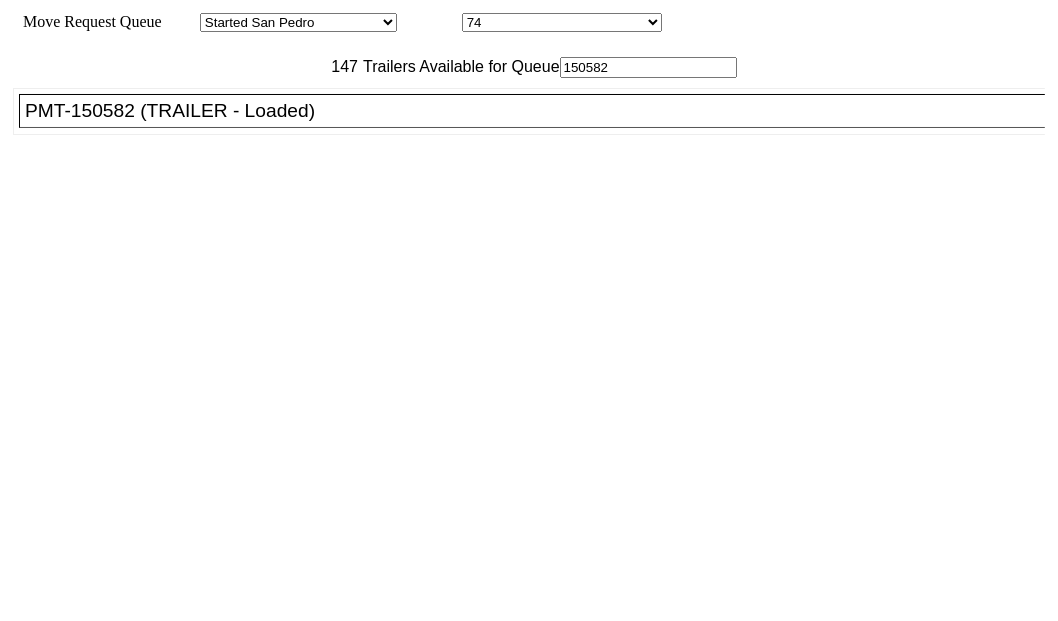 type on "150582" 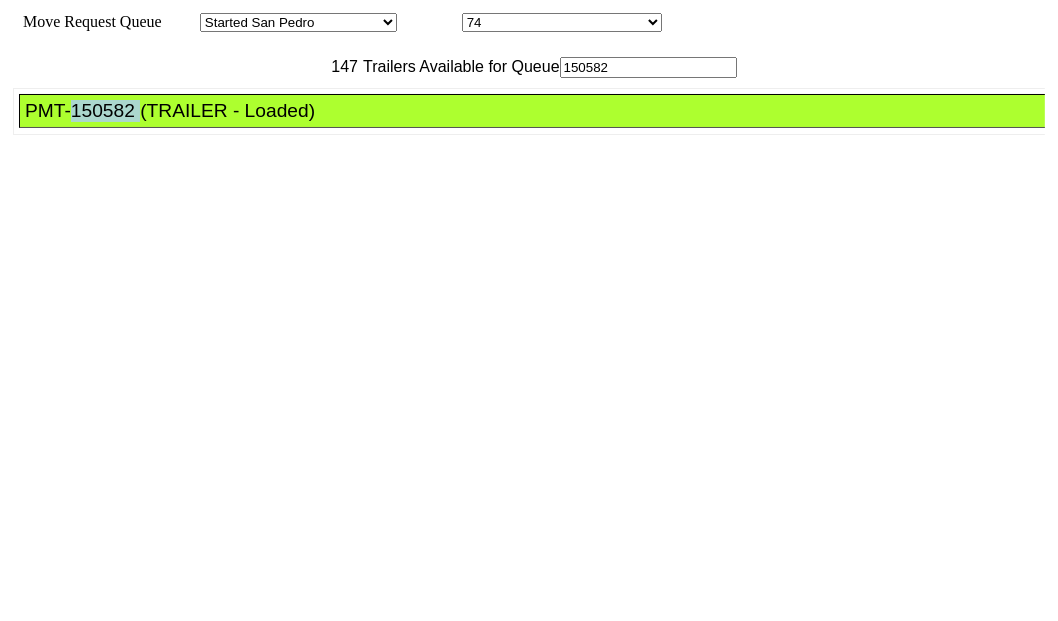 click on "PMT-150582 (TRAILER - Loaded)" at bounding box center (541, 111) 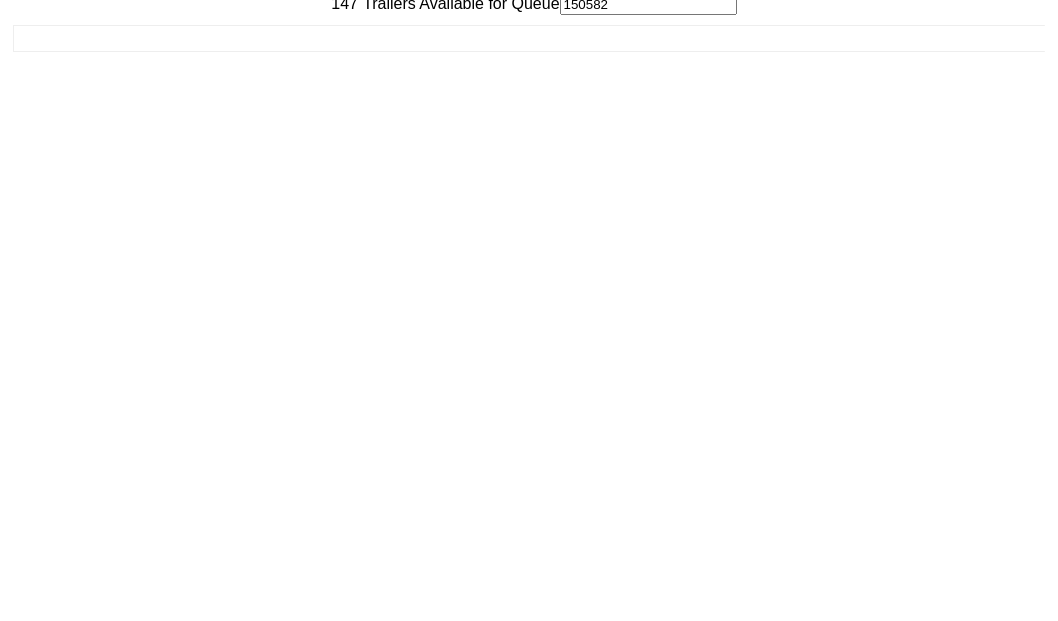 scroll, scrollTop: 81, scrollLeft: 0, axis: vertical 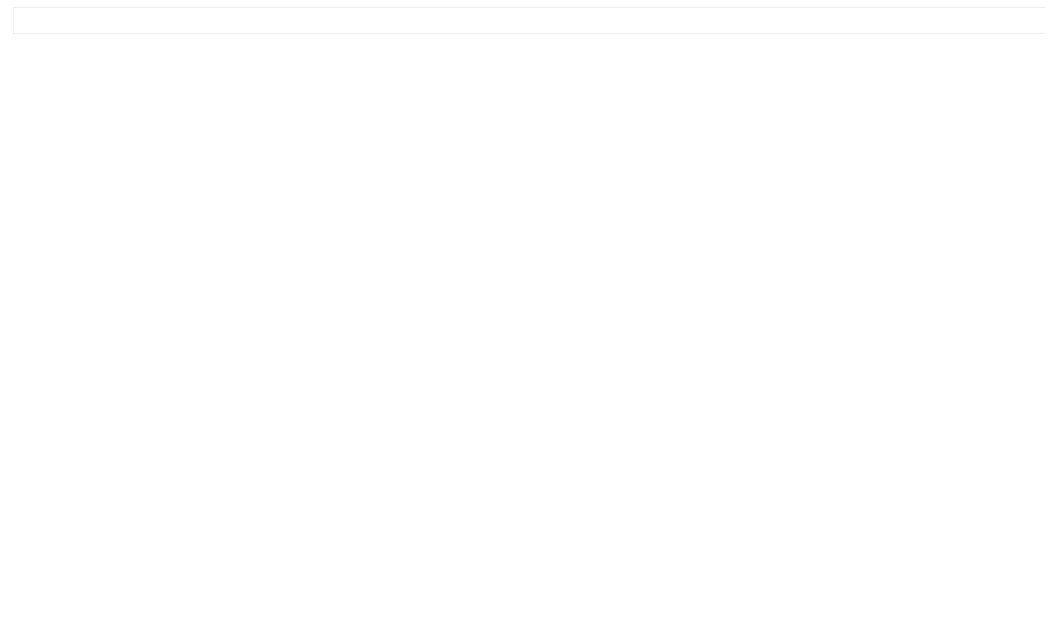 click on "Save and Close" at bounding box center (990, 1447) 